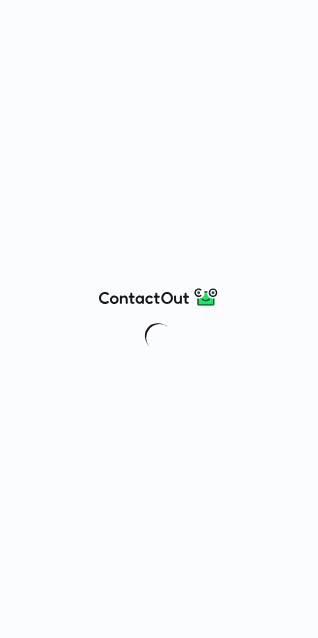 scroll, scrollTop: 0, scrollLeft: 0, axis: both 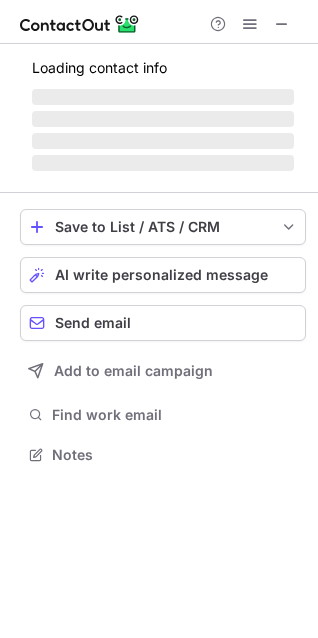 click on "‌" at bounding box center [163, 119] 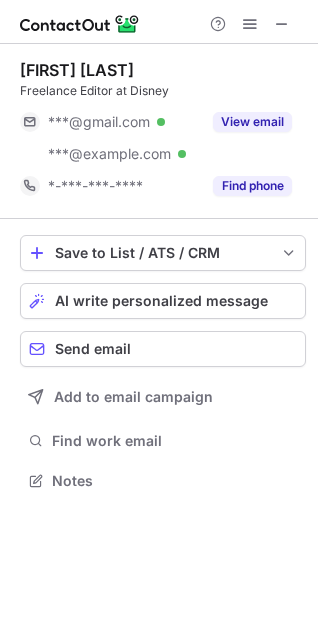 click on "View email" at bounding box center (252, 122) 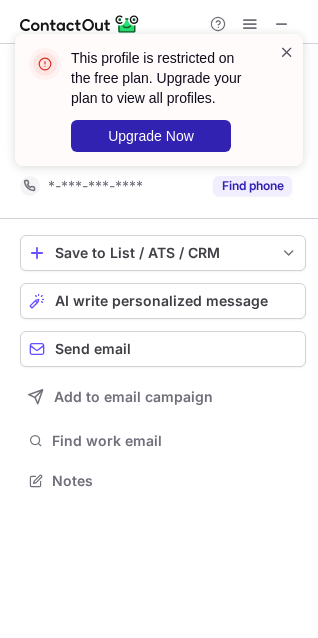 click at bounding box center [287, 52] 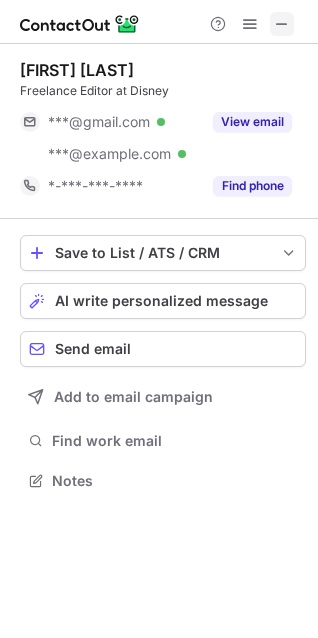 click at bounding box center (282, 24) 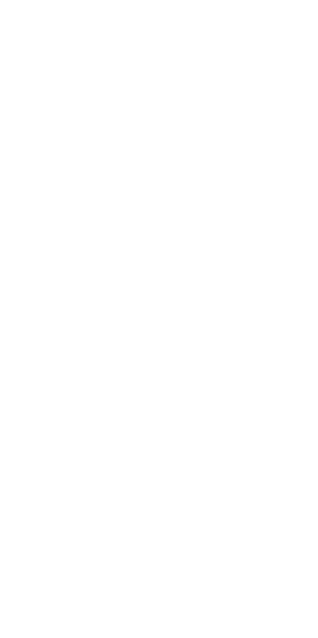 scroll, scrollTop: 0, scrollLeft: 0, axis: both 